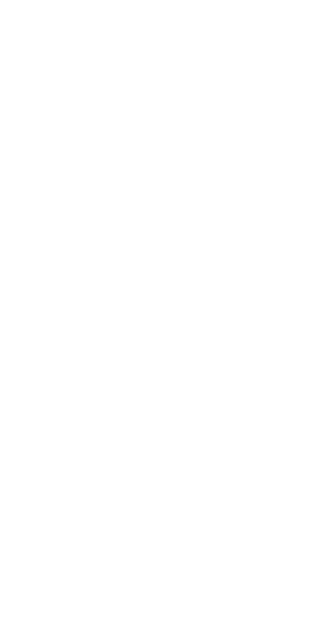 scroll, scrollTop: 0, scrollLeft: 0, axis: both 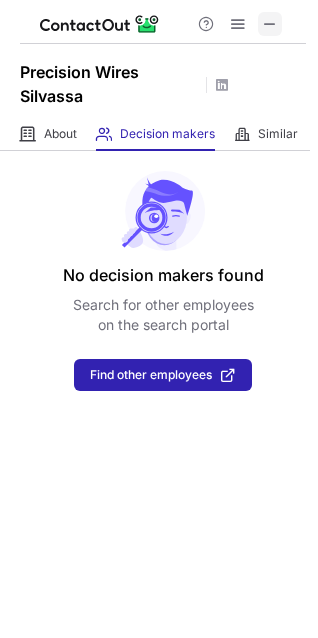 click at bounding box center (270, 24) 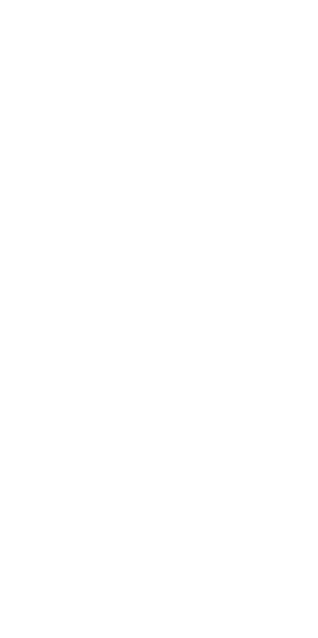 scroll, scrollTop: 0, scrollLeft: 0, axis: both 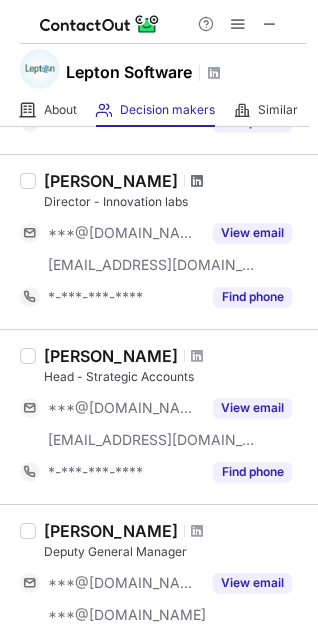 click at bounding box center [197, 181] 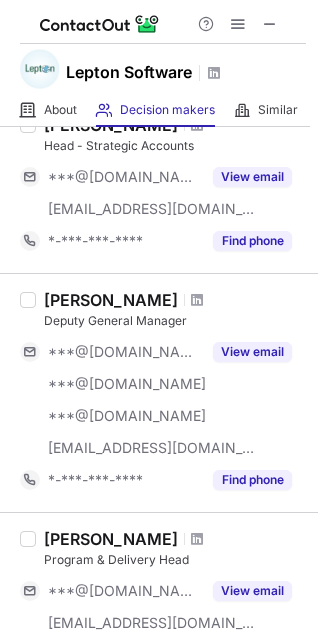 scroll, scrollTop: 1201, scrollLeft: 0, axis: vertical 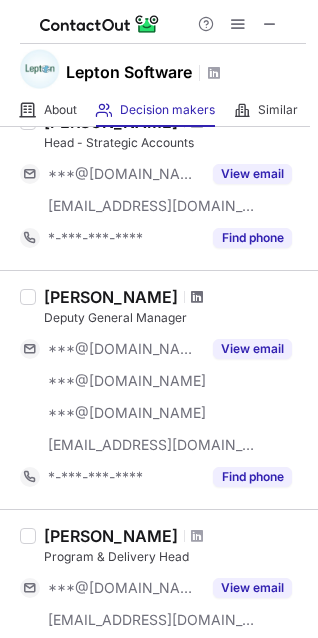click at bounding box center (197, 297) 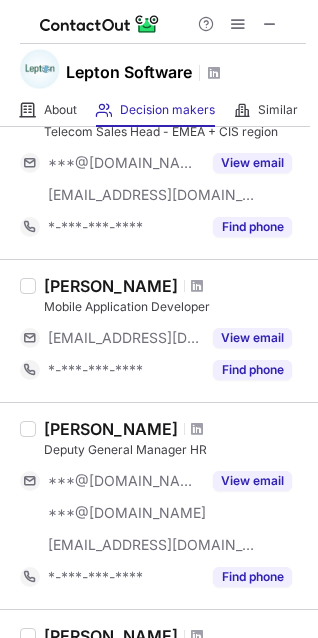 scroll, scrollTop: 0, scrollLeft: 0, axis: both 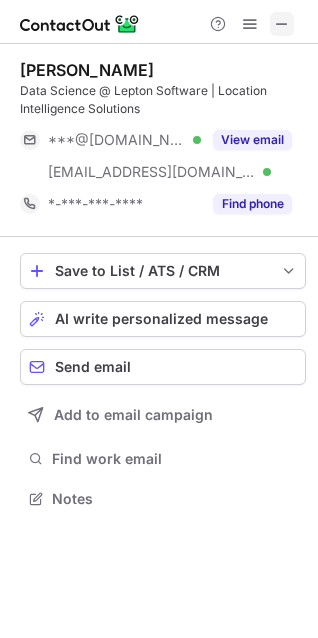 click at bounding box center [282, 24] 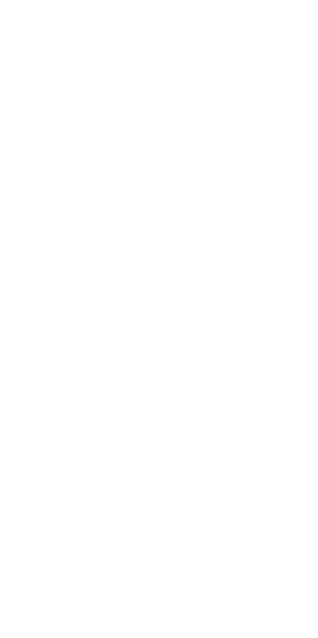 scroll, scrollTop: 0, scrollLeft: 0, axis: both 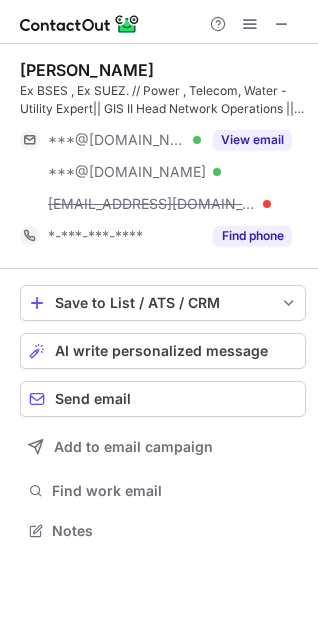 click at bounding box center [282, 24] 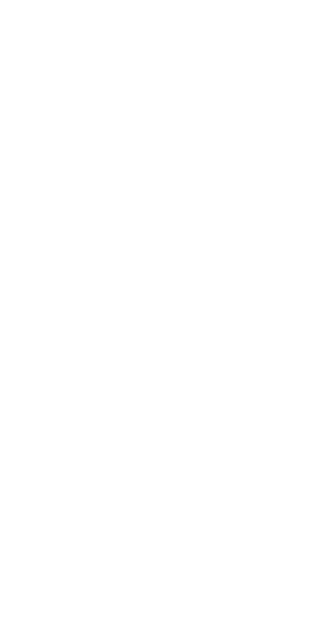 scroll, scrollTop: 0, scrollLeft: 0, axis: both 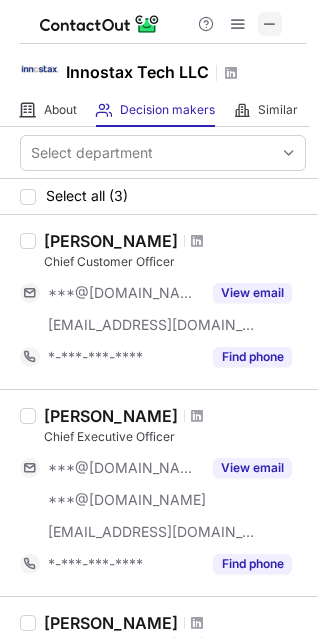 click at bounding box center [270, 24] 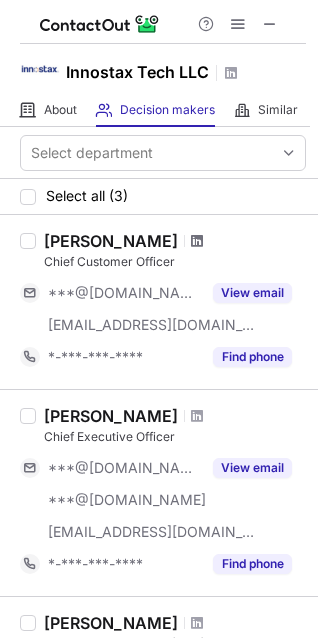 click at bounding box center (197, 241) 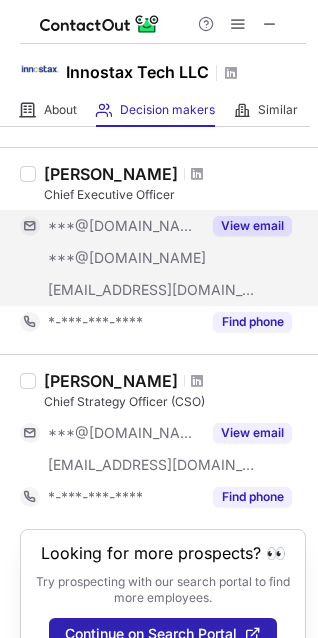 scroll, scrollTop: 271, scrollLeft: 0, axis: vertical 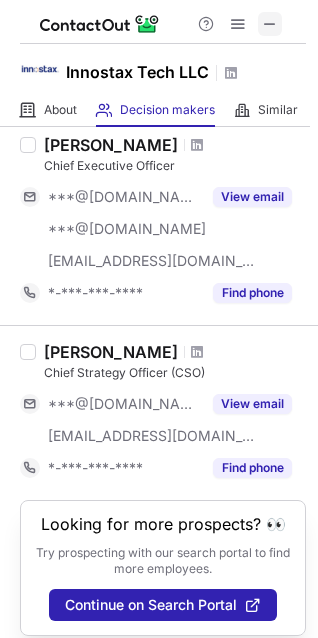 click at bounding box center [270, 24] 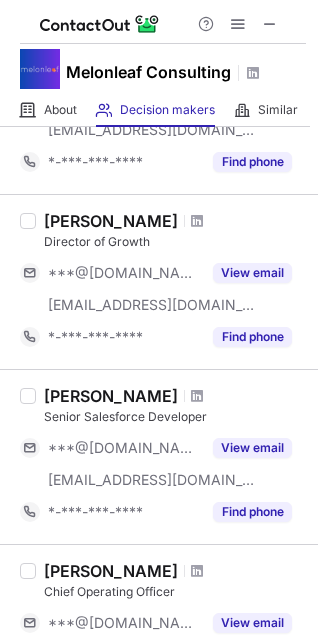 scroll, scrollTop: 196, scrollLeft: 0, axis: vertical 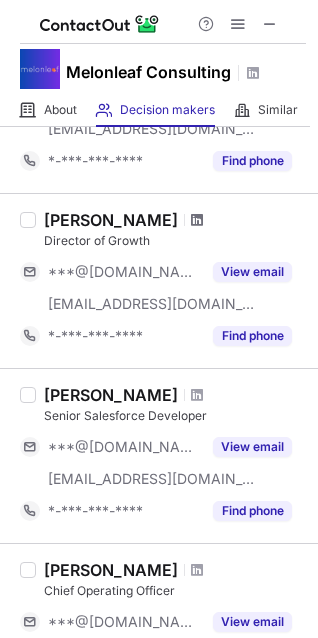 click at bounding box center (197, 220) 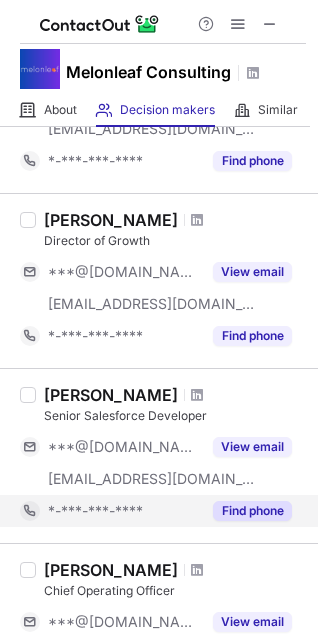 click at bounding box center (197, 570) 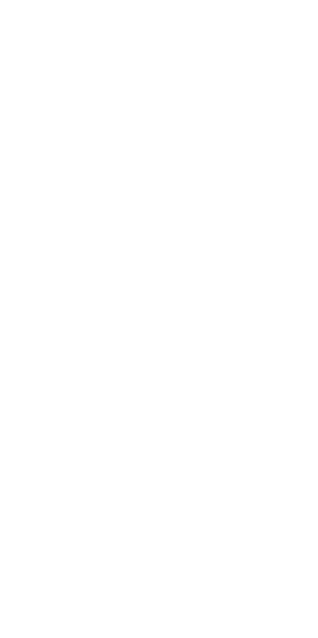 scroll, scrollTop: 0, scrollLeft: 0, axis: both 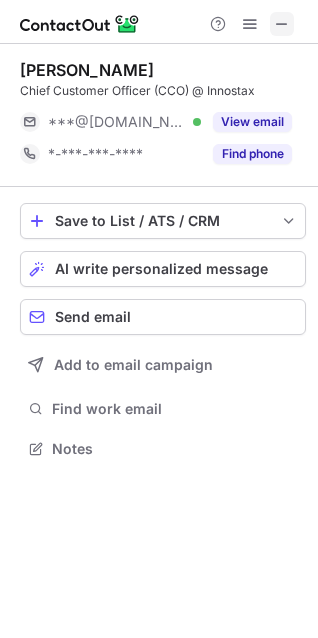 click at bounding box center [282, 24] 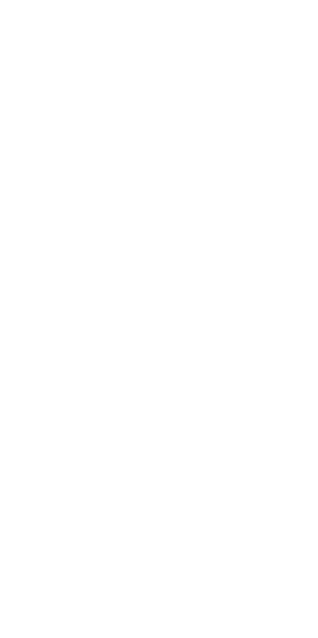 scroll, scrollTop: 0, scrollLeft: 0, axis: both 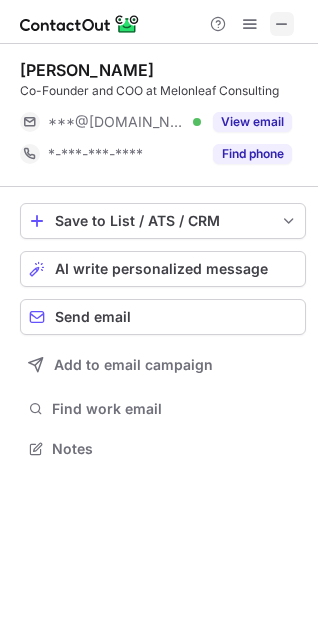 click at bounding box center [282, 24] 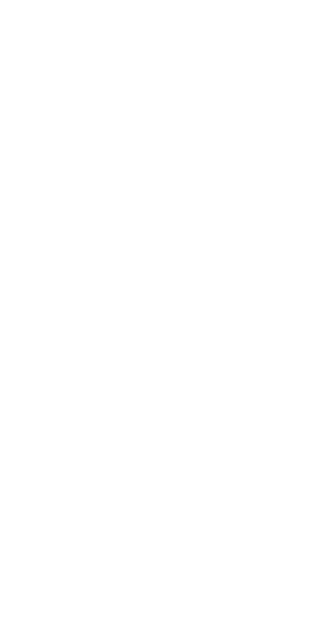 scroll, scrollTop: 0, scrollLeft: 0, axis: both 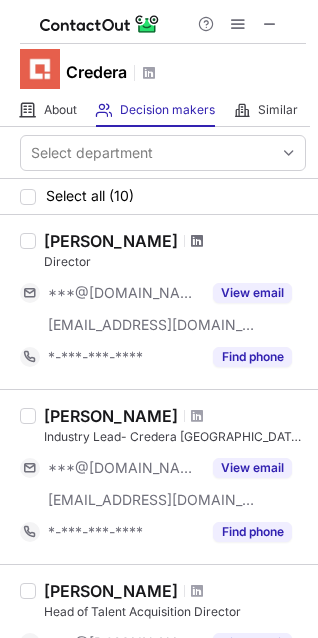click at bounding box center [197, 241] 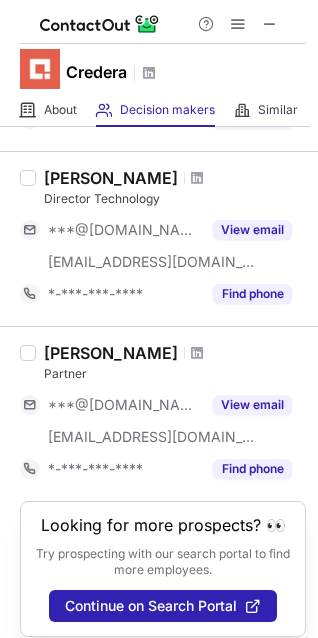 scroll, scrollTop: 1592, scrollLeft: 0, axis: vertical 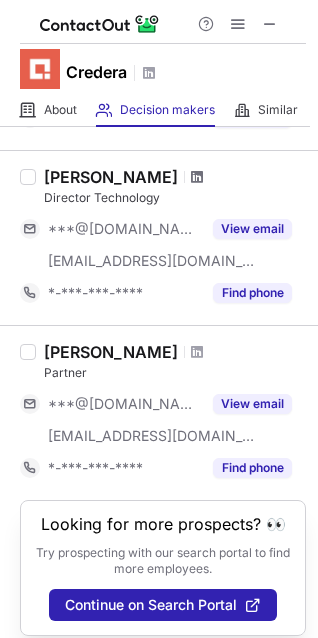 click at bounding box center [197, 177] 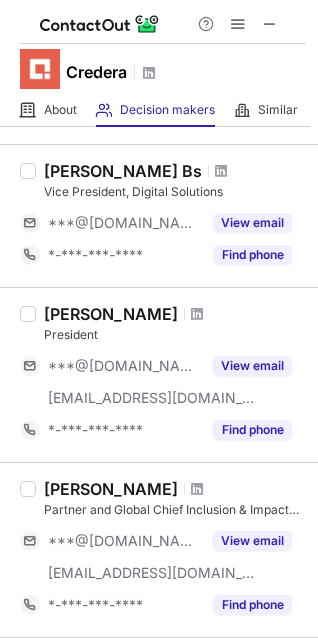 scroll, scrollTop: 0, scrollLeft: 0, axis: both 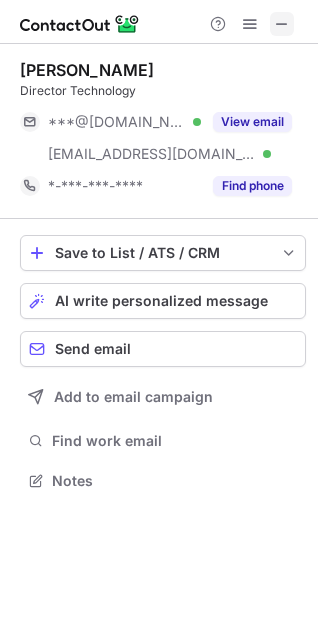 click at bounding box center (282, 24) 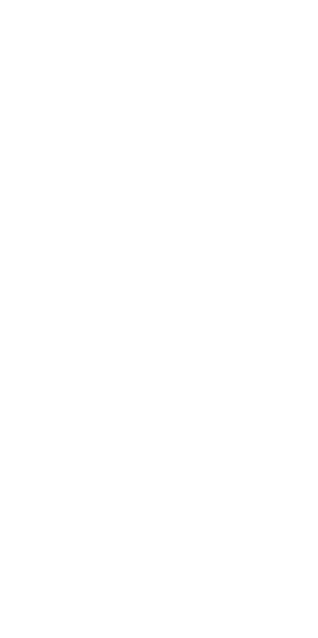 scroll, scrollTop: 0, scrollLeft: 0, axis: both 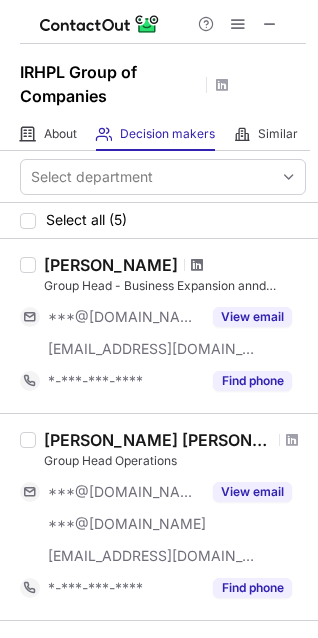 click at bounding box center (197, 265) 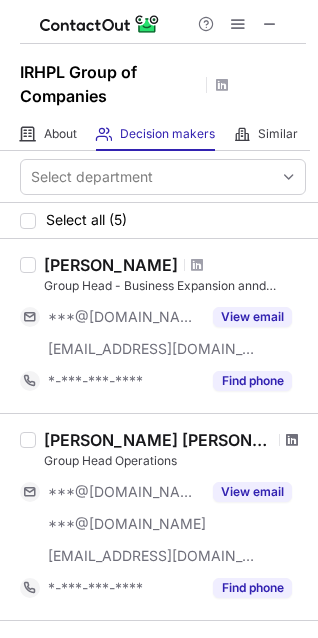 click at bounding box center (292, 440) 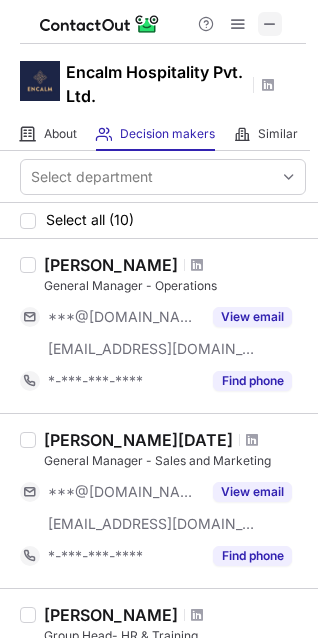 click at bounding box center (270, 24) 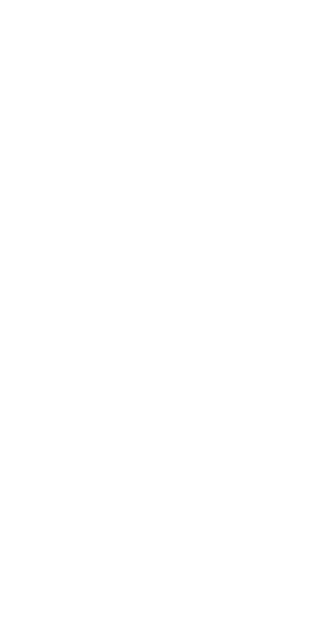 scroll, scrollTop: 0, scrollLeft: 0, axis: both 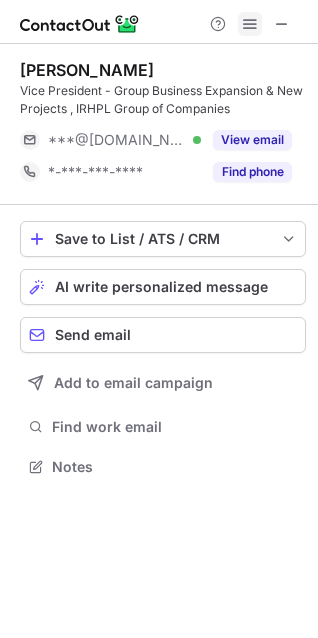 click at bounding box center [282, 24] 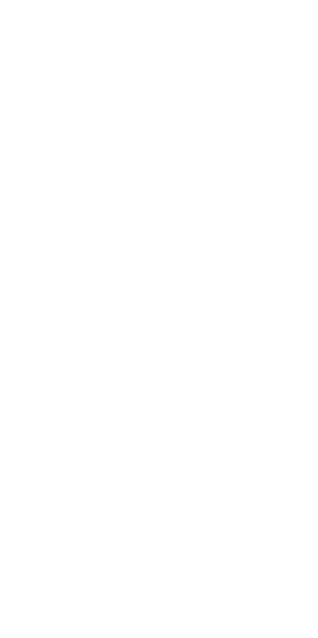 scroll, scrollTop: 0, scrollLeft: 0, axis: both 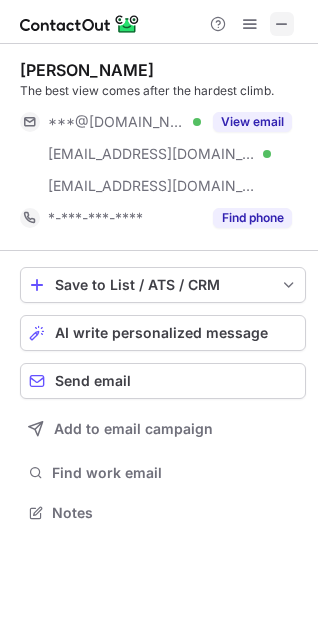 click at bounding box center [282, 24] 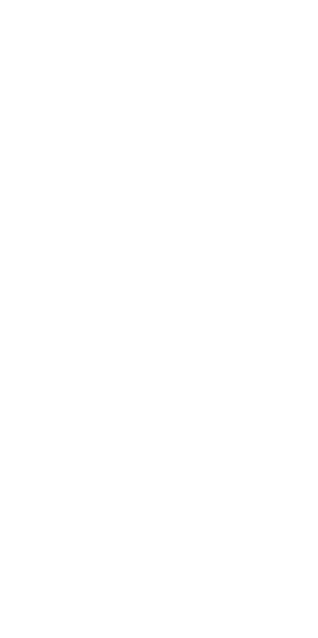 scroll, scrollTop: 0, scrollLeft: 0, axis: both 